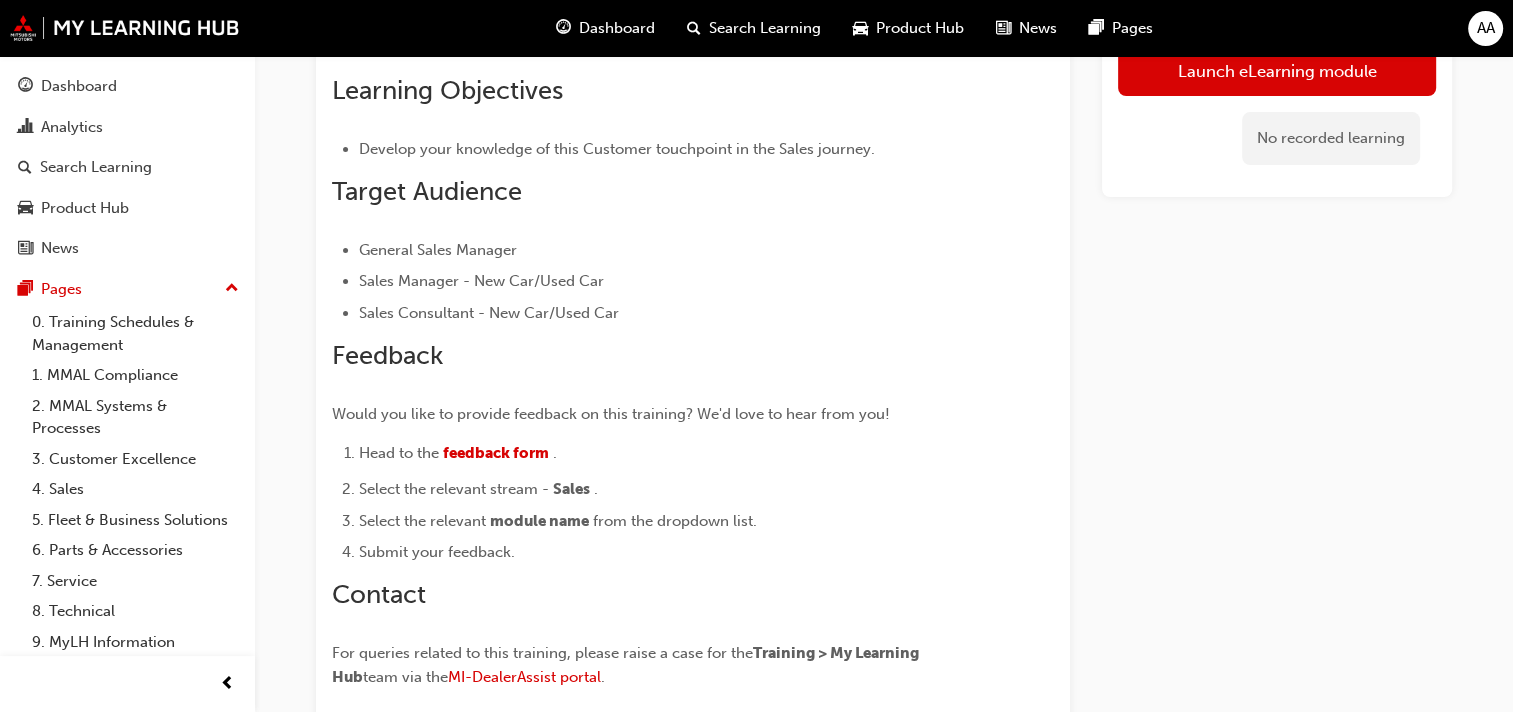 scroll, scrollTop: 100, scrollLeft: 0, axis: vertical 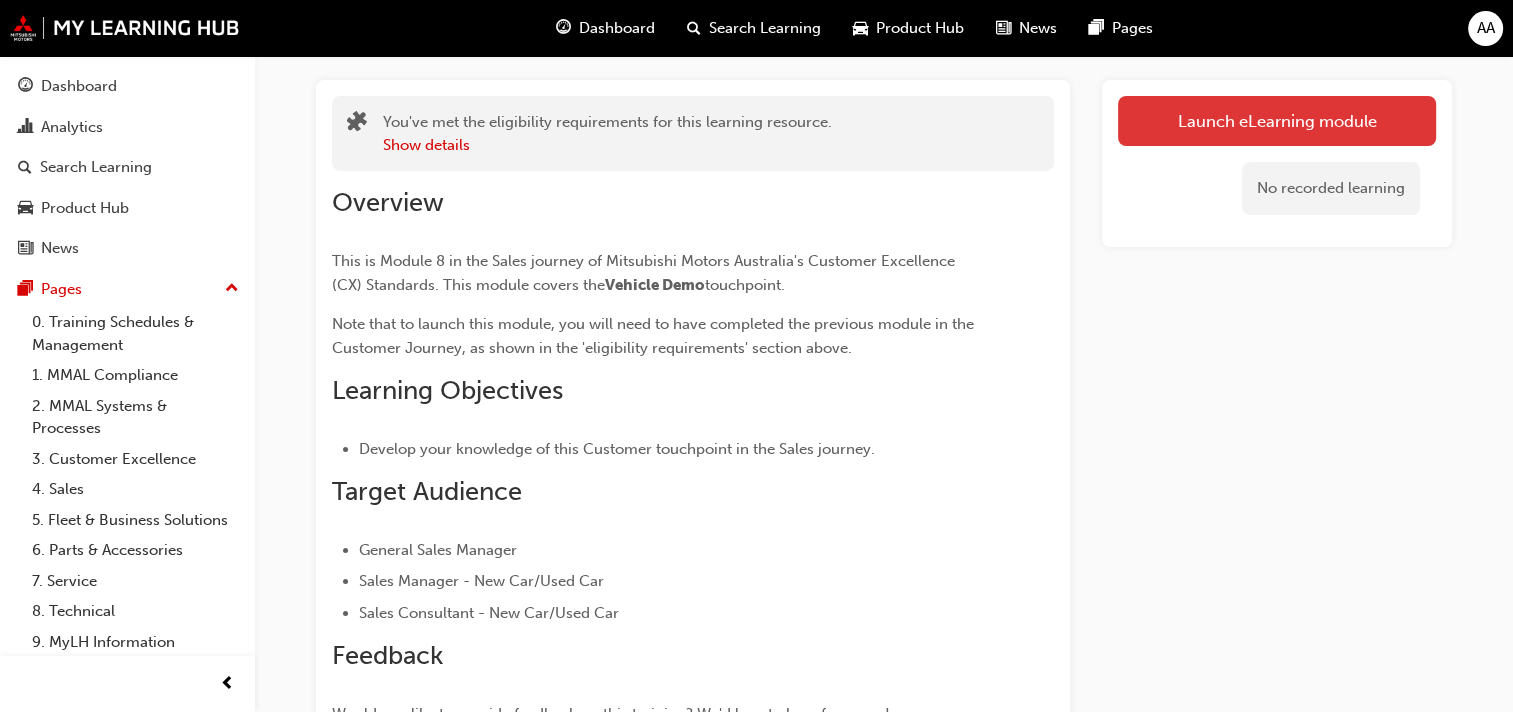 click on "Launch eLearning module" at bounding box center (1277, 121) 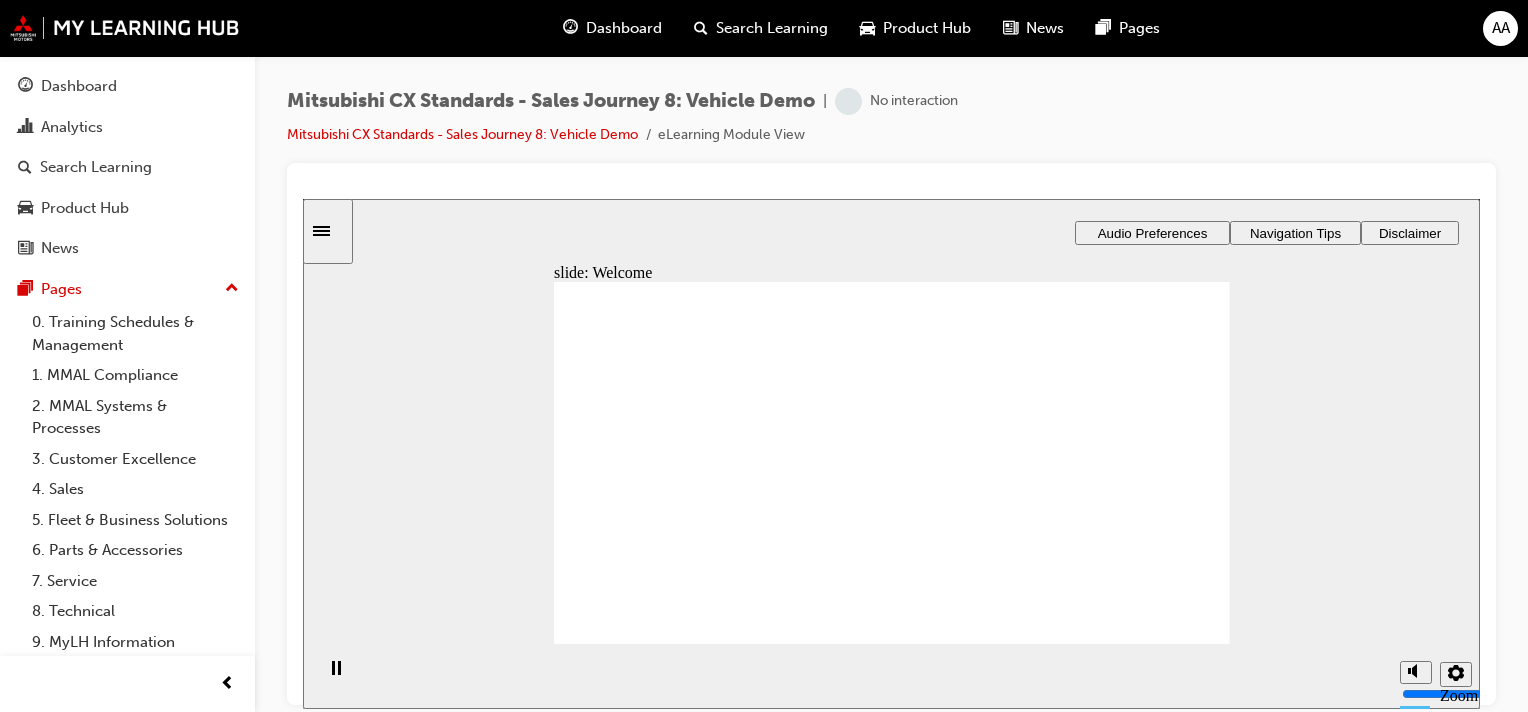 scroll, scrollTop: 0, scrollLeft: 0, axis: both 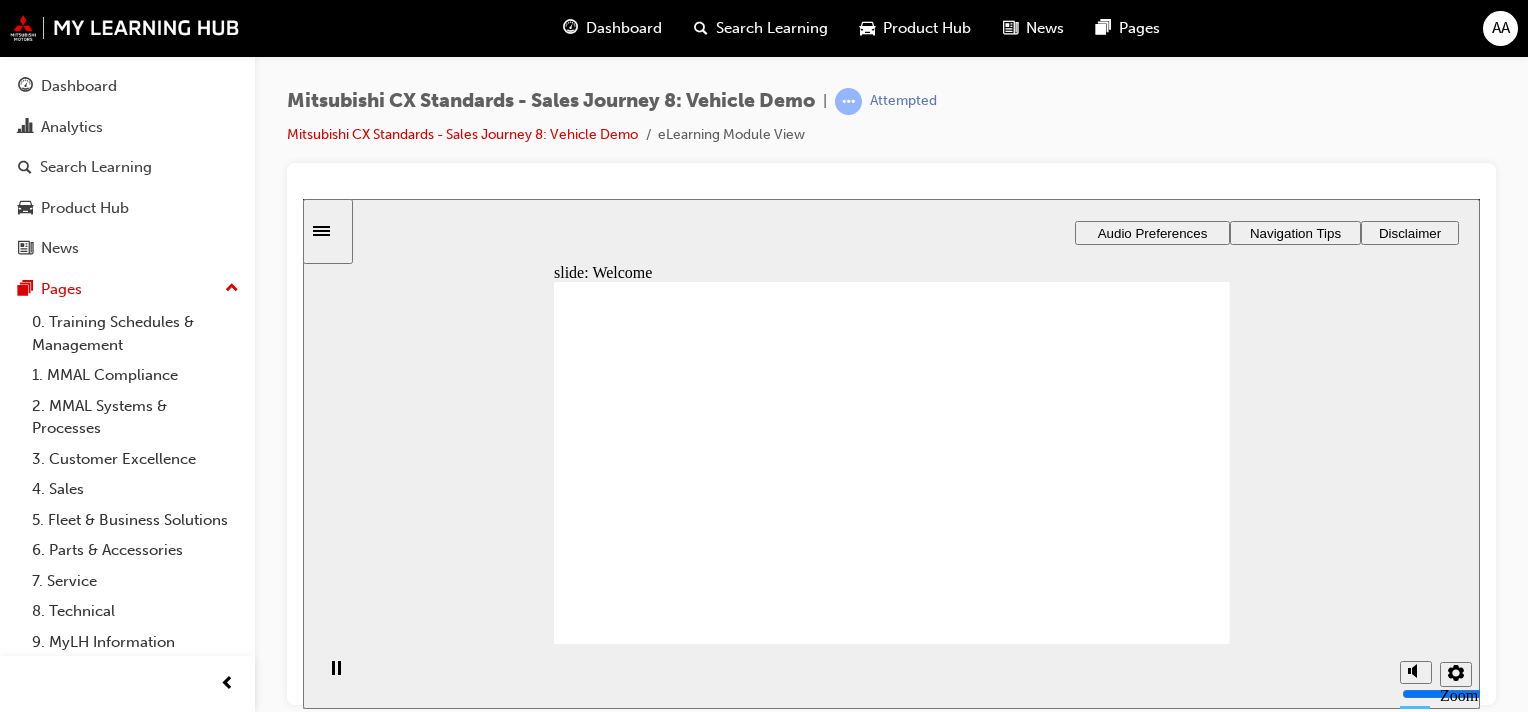click 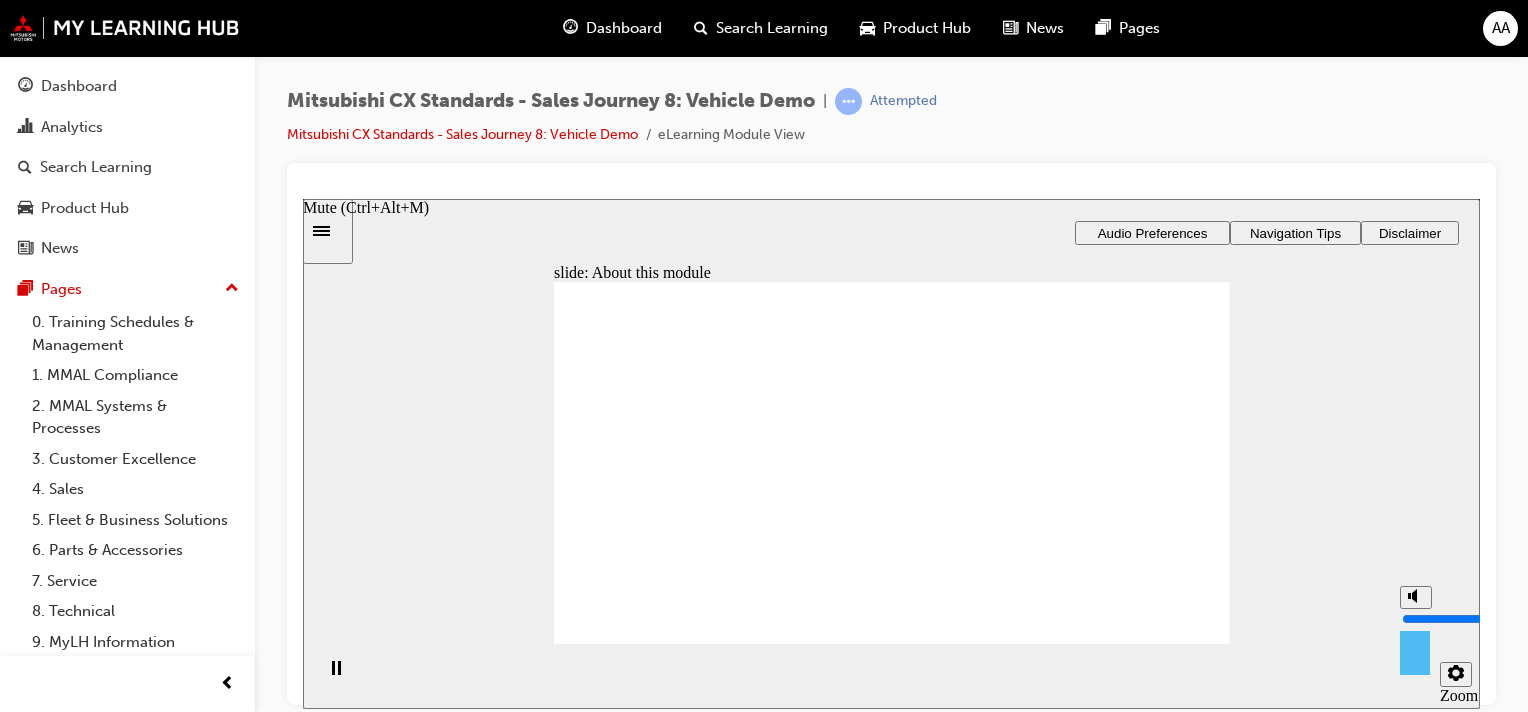 drag, startPoint x: 1415, startPoint y: 667, endPoint x: 1396, endPoint y: 624, distance: 47.010635 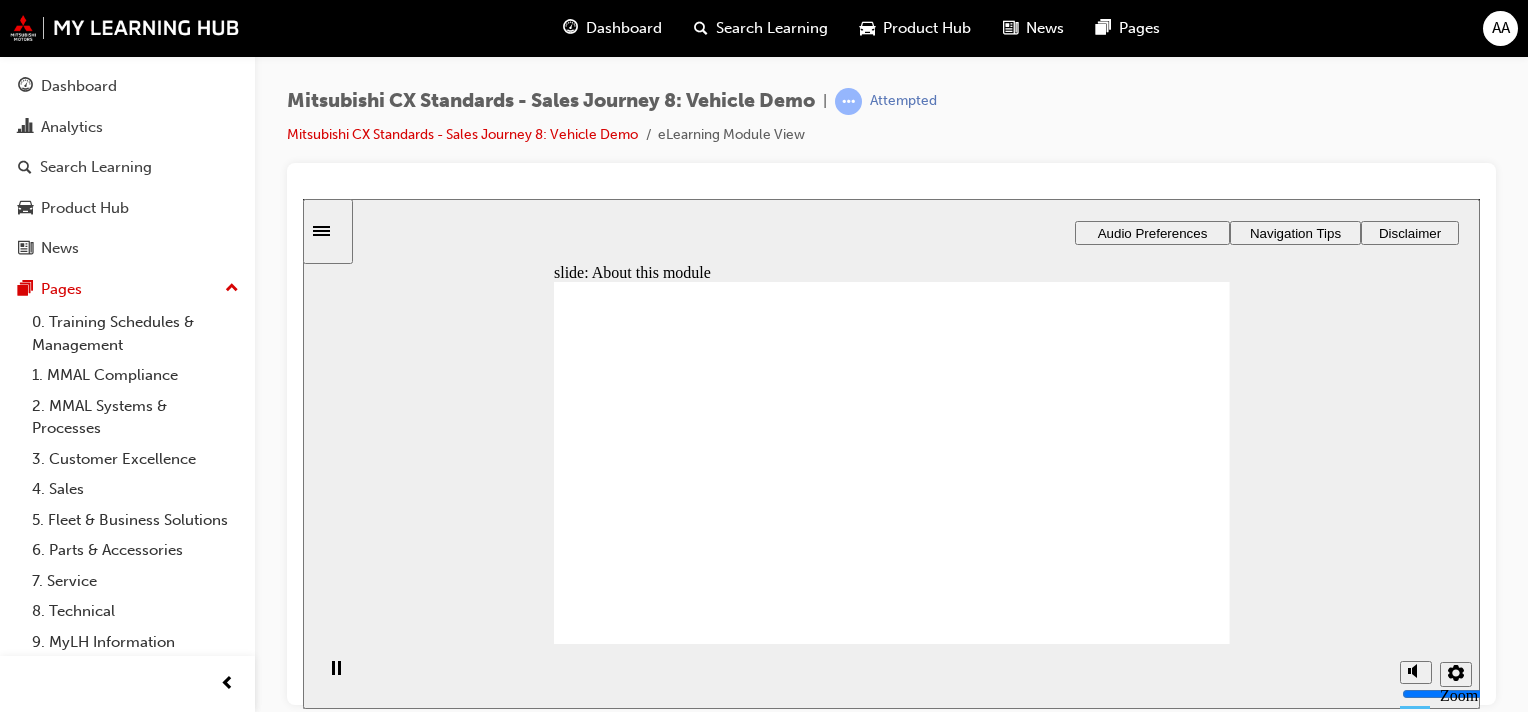 click 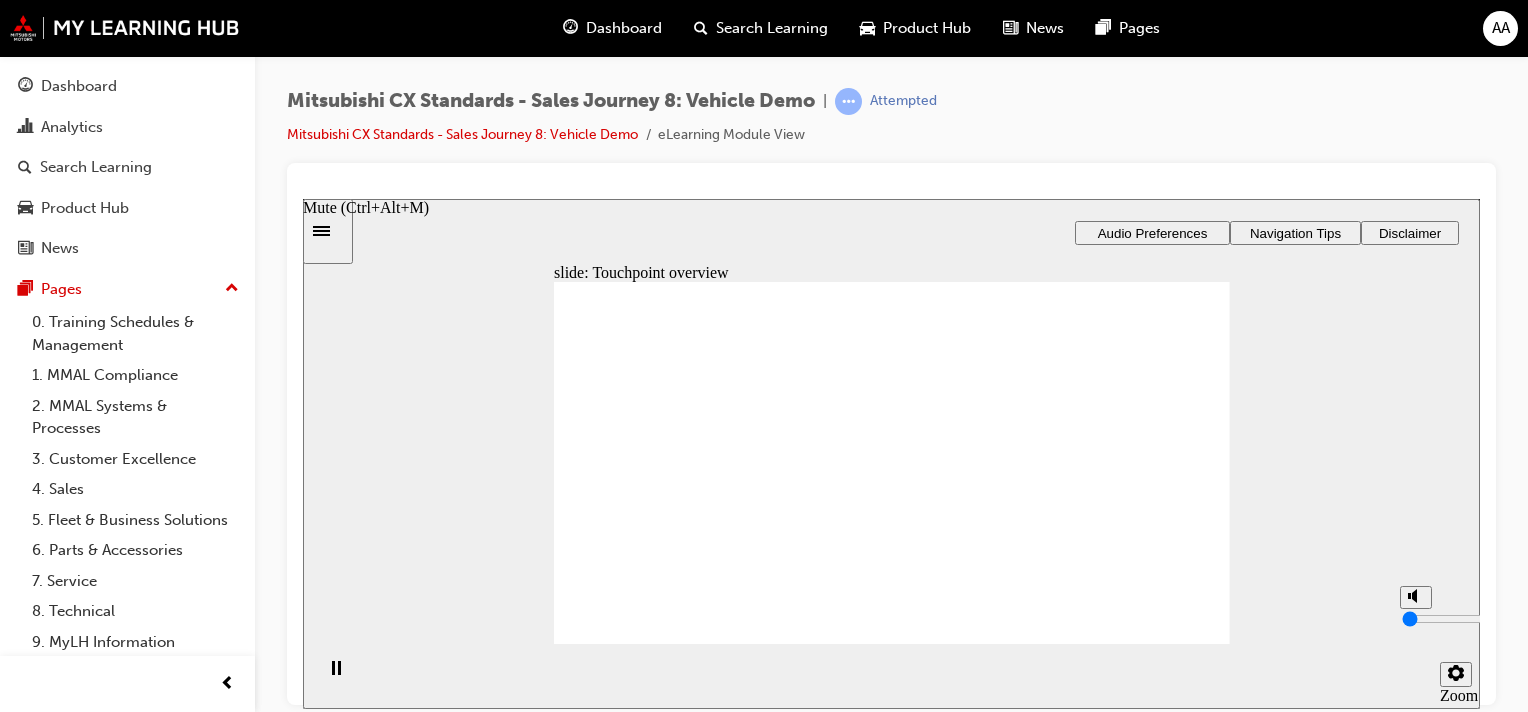 drag, startPoint x: 1412, startPoint y: 598, endPoint x: 1416, endPoint y: 667, distance: 69.115845 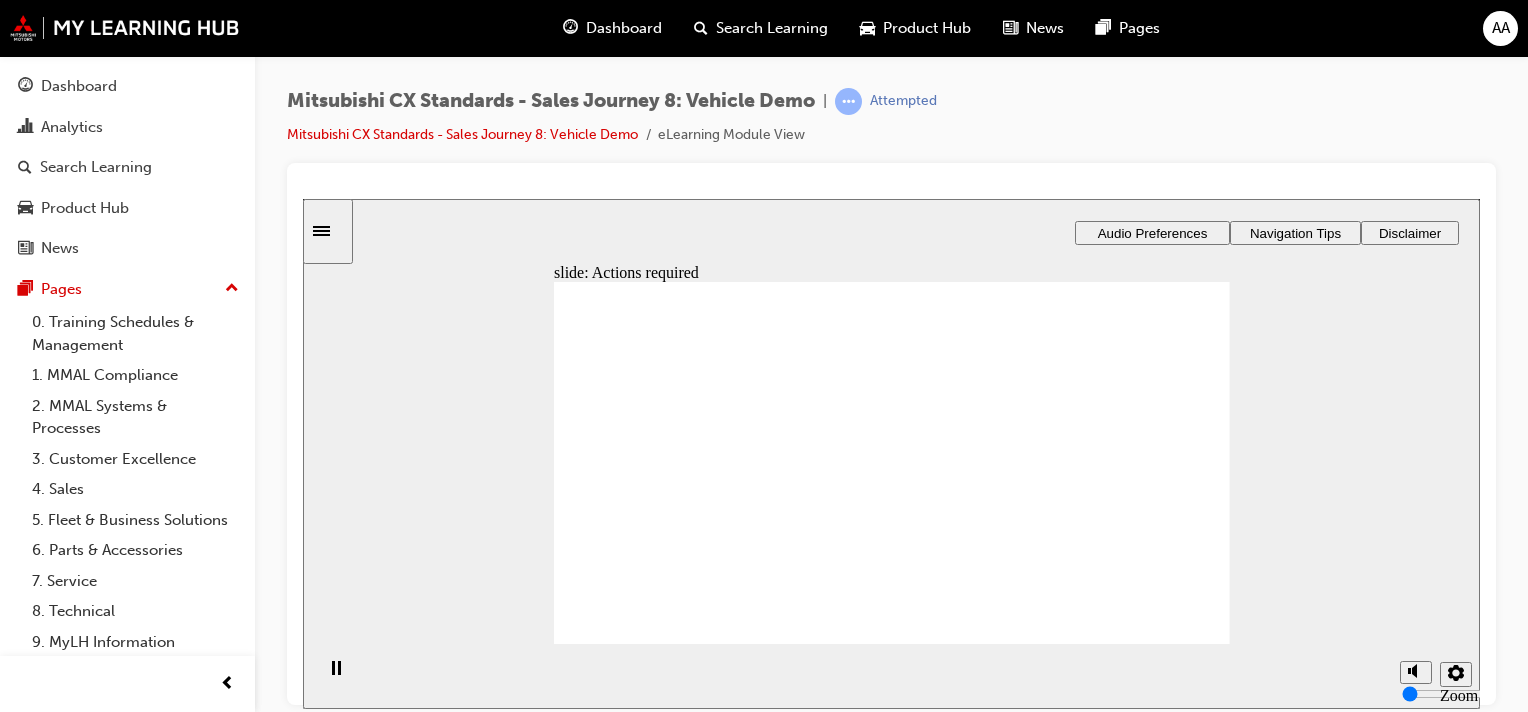 click 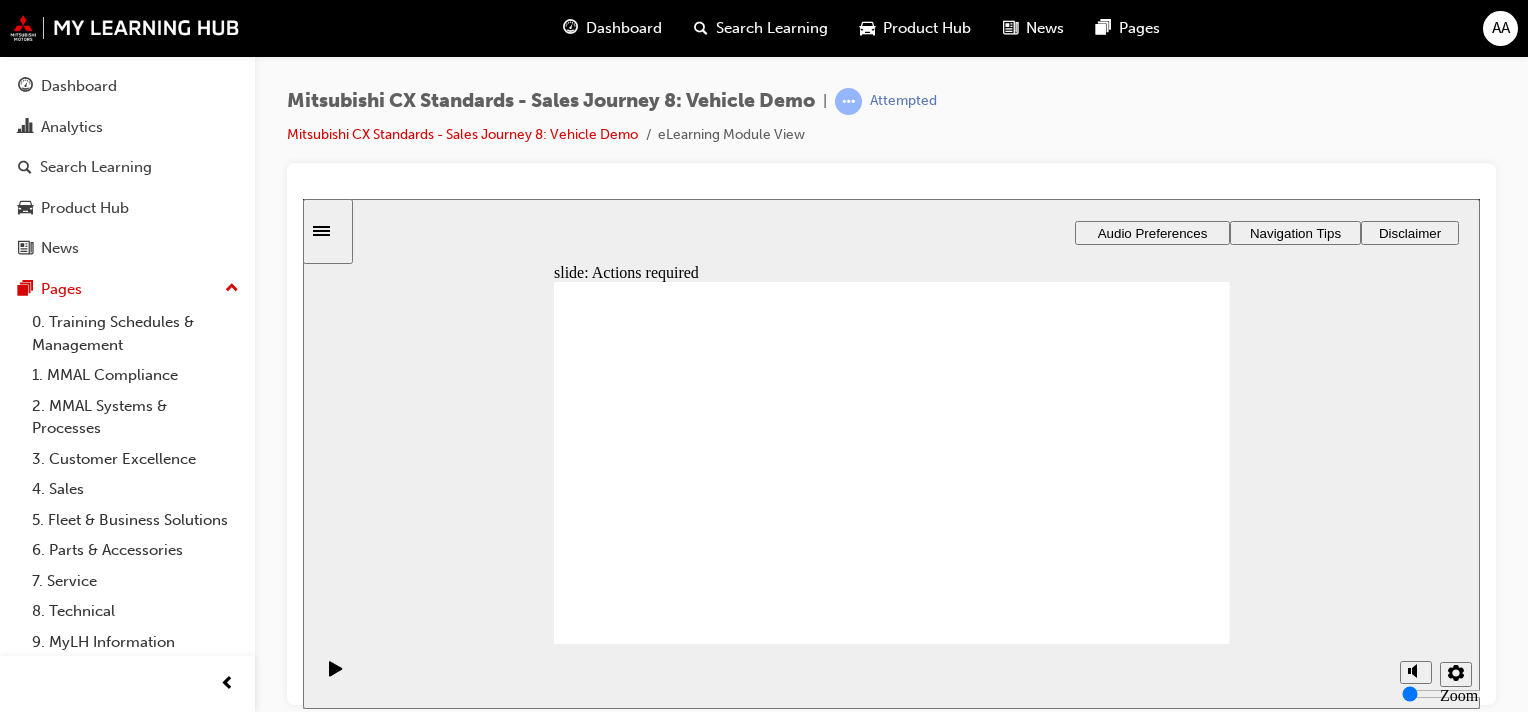click 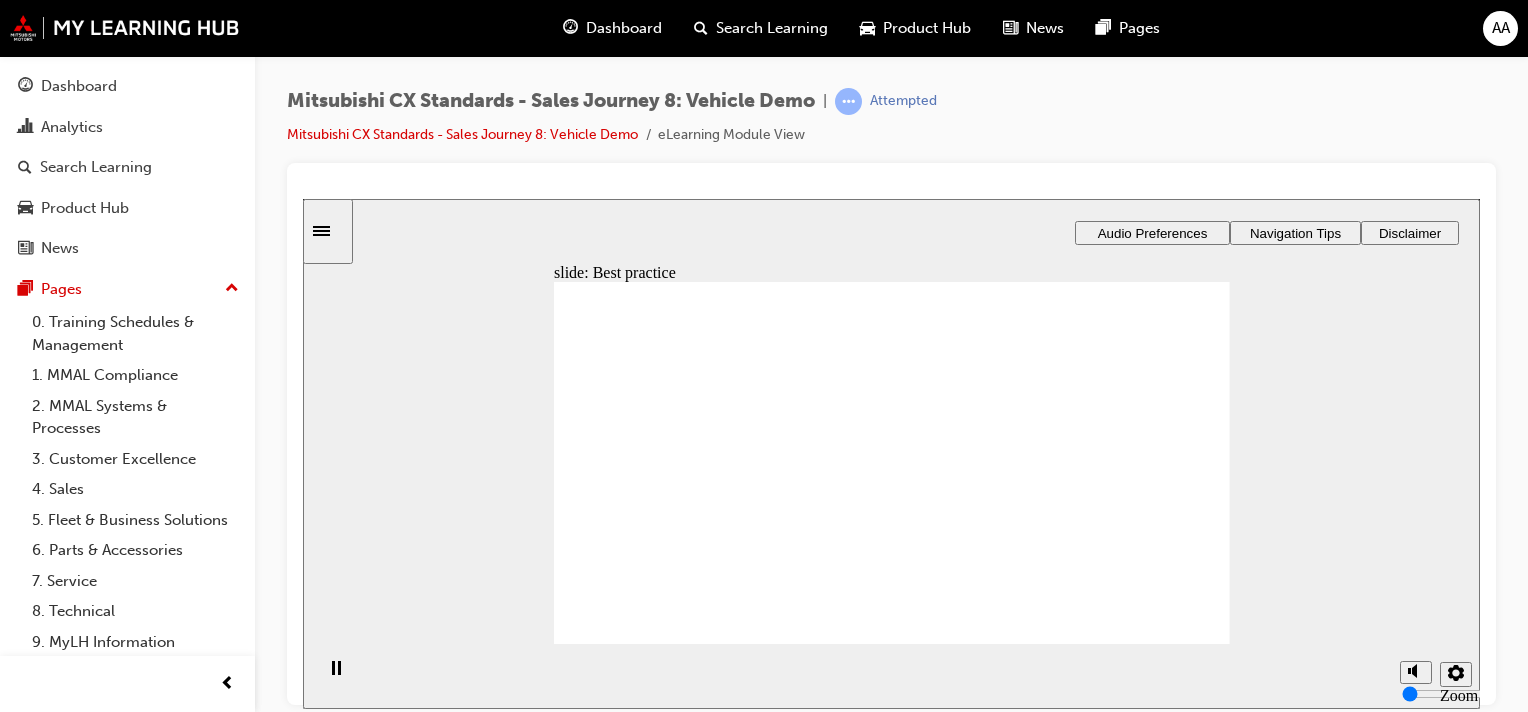 click 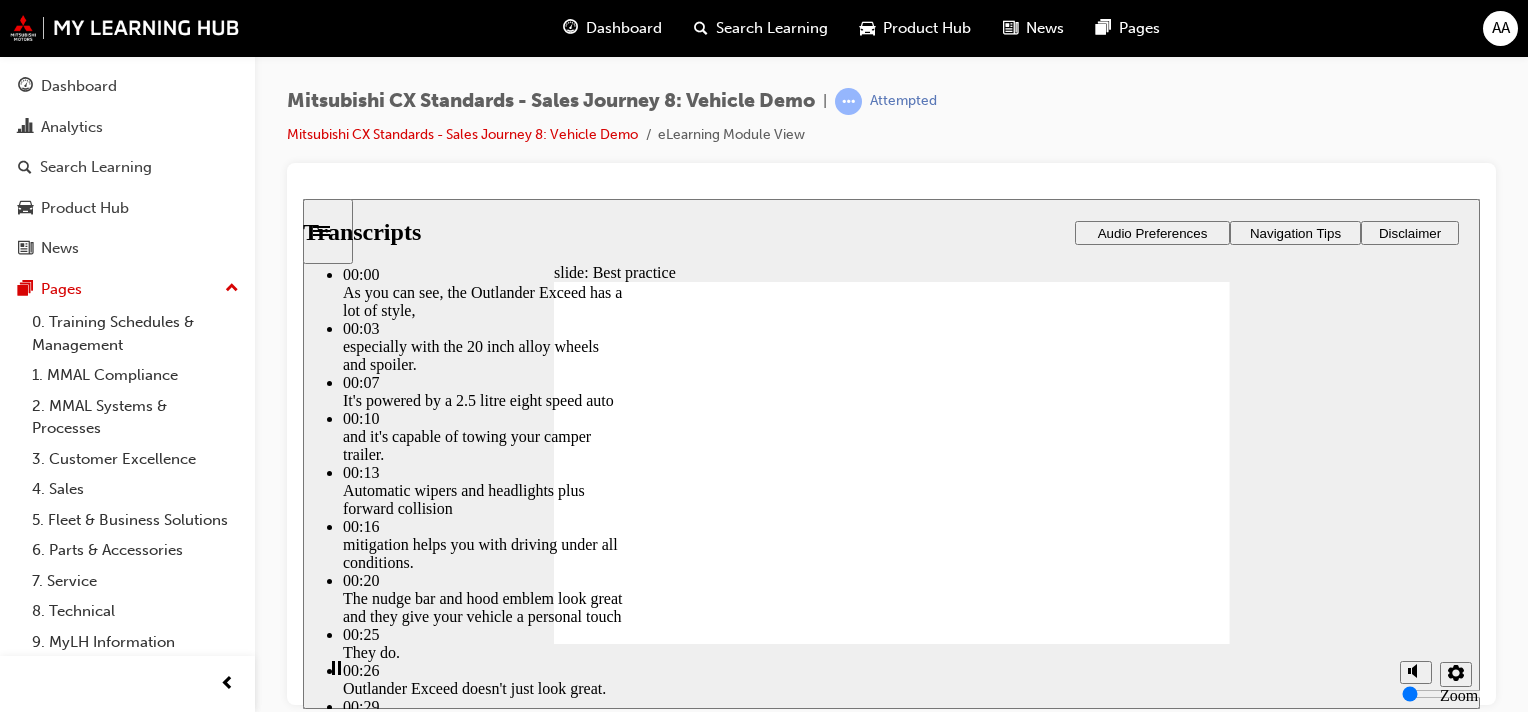 click at bounding box center [605, 5772] 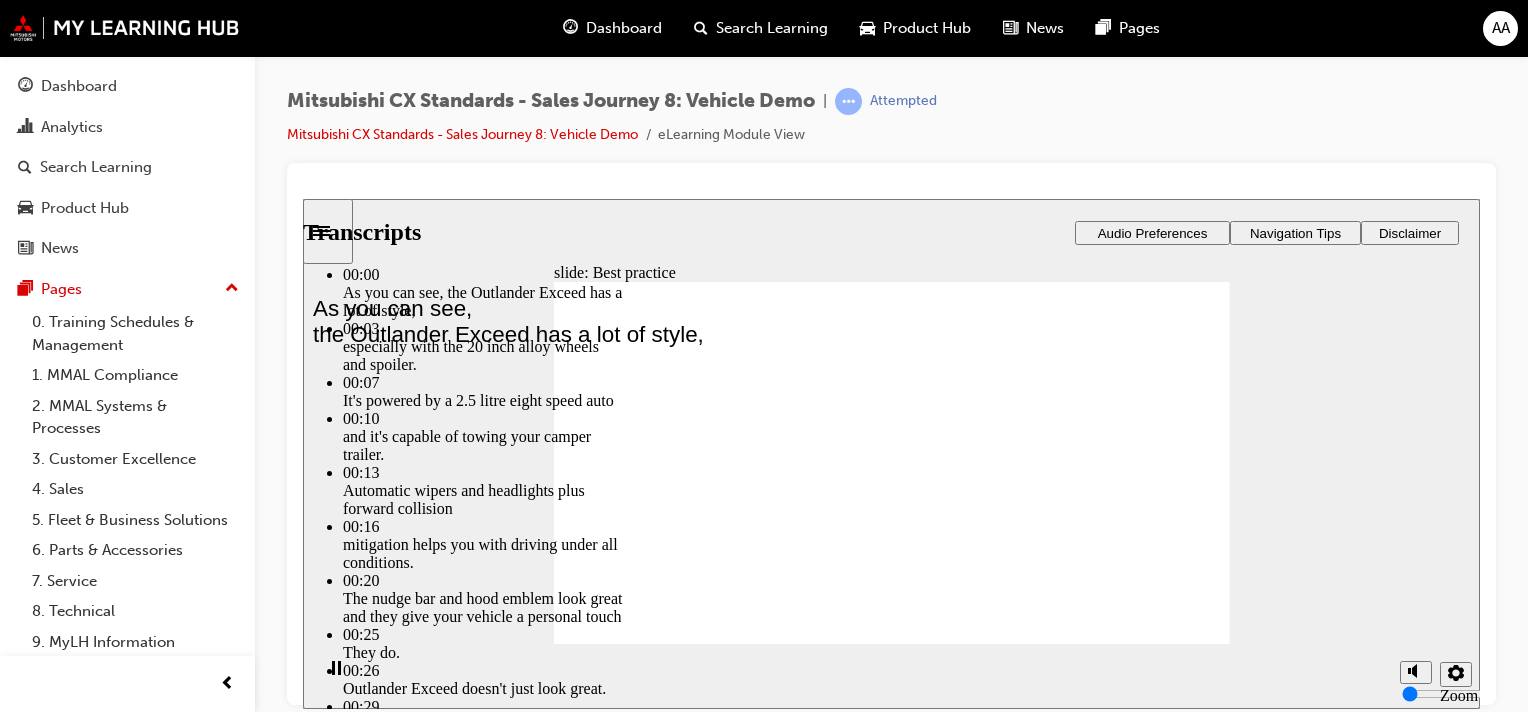 click on "slide: Best practice
Best   practice What does best practice look like for this touchpoint?   Click  Play  to find out. PLAY Play Transcripts 00:00 : As you can see,
the Outlander Exceed has a lot of style, 00:03 : especially with the 20 inch
alloy wheels and spoiler. 00:07 : It's powered by a 2.5 litre eight speed auto 00:10 : and it's capable
of towing your camper trailer. 00:13 : Automatic wipers and headlights
plus forward collision 00:16 : mitigation helps
you with driving under all conditions. 00:20 : The nudge bar and hood emblem look great
and they give your  vehicle a personal touch 00:25 : They do. 00:26 : Outlander Exceed doesn't just look great. 00:29 : It's also very safe
with a five star ANCAP rating, 00:33 : eight airbags and rear cross-traffic alert 00:36 : just to name a few. 00:56 : See how it feels. 00:57 : Sunroof, leather seats, 00:59 : Bose sound system and zone
climate control. 01:03 : We also have CarPlay, wireless charging,
plus USB ports front and back. 01:27 :  I'm ready! 2" at bounding box center [891, 453] 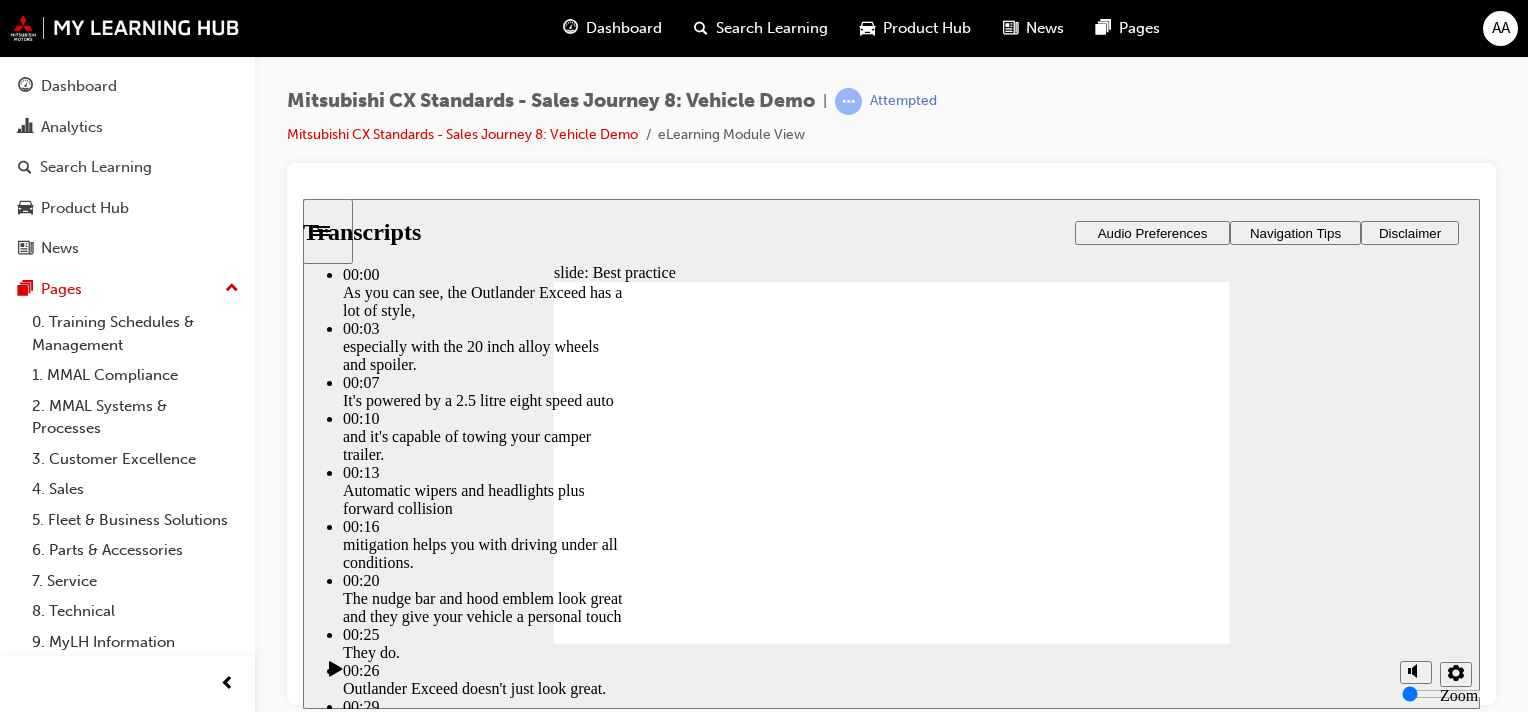 click 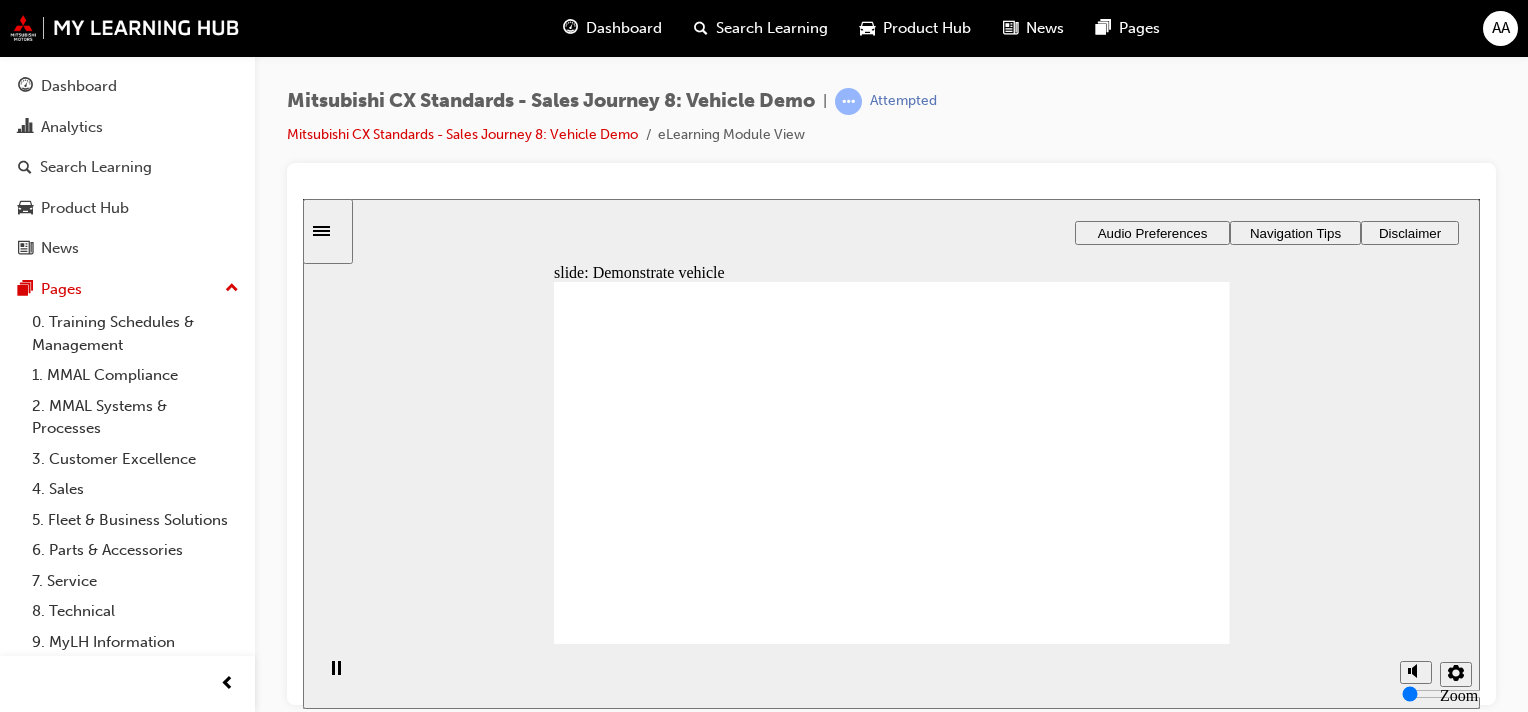 checkbox on "true" 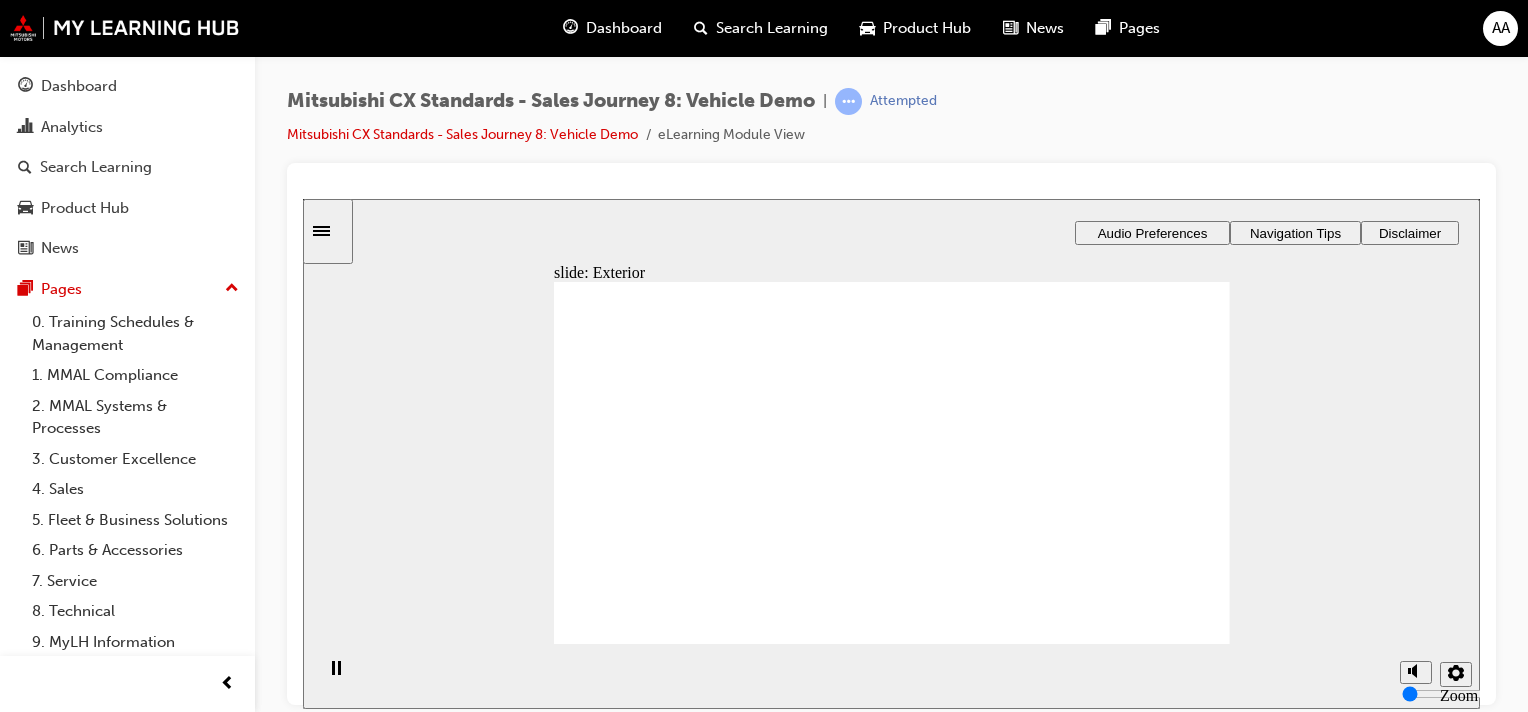 checkbox on "true" 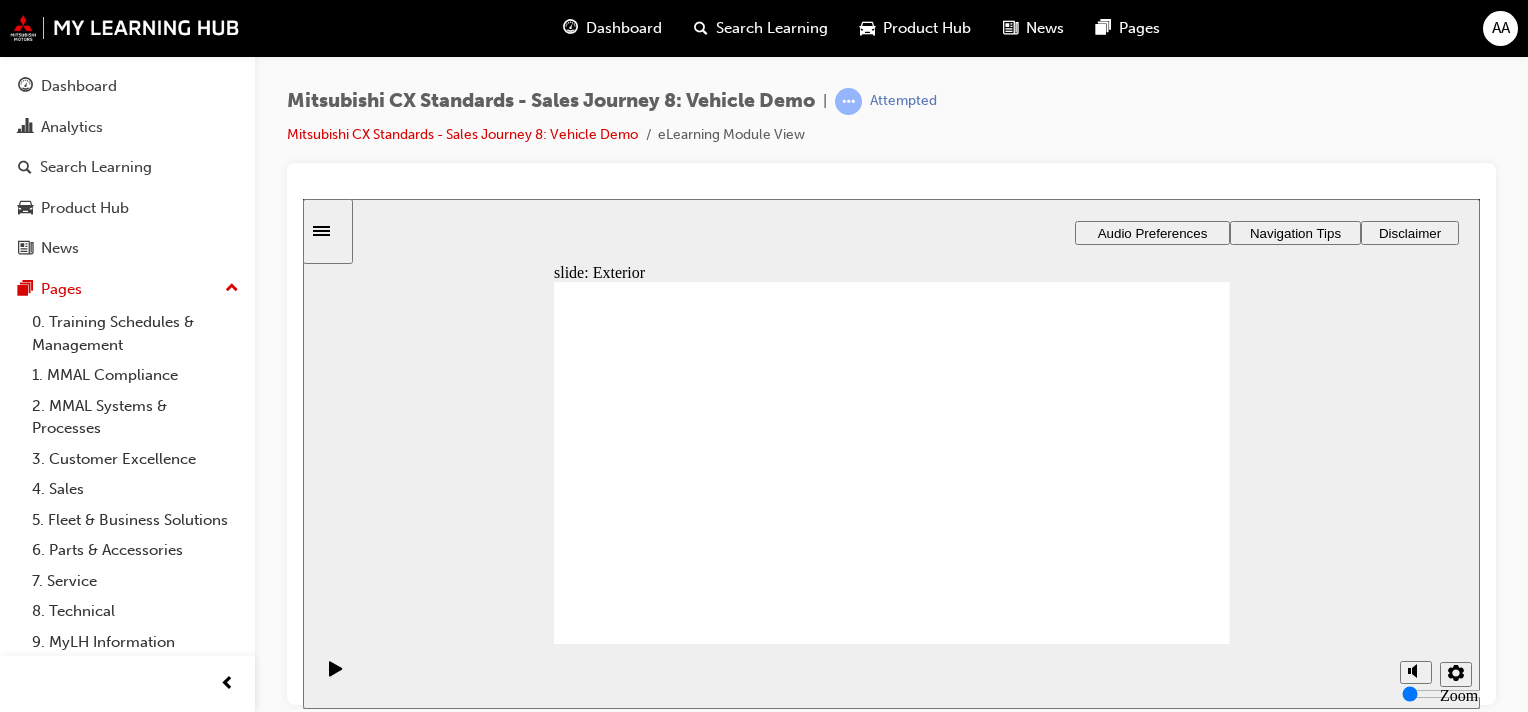 click 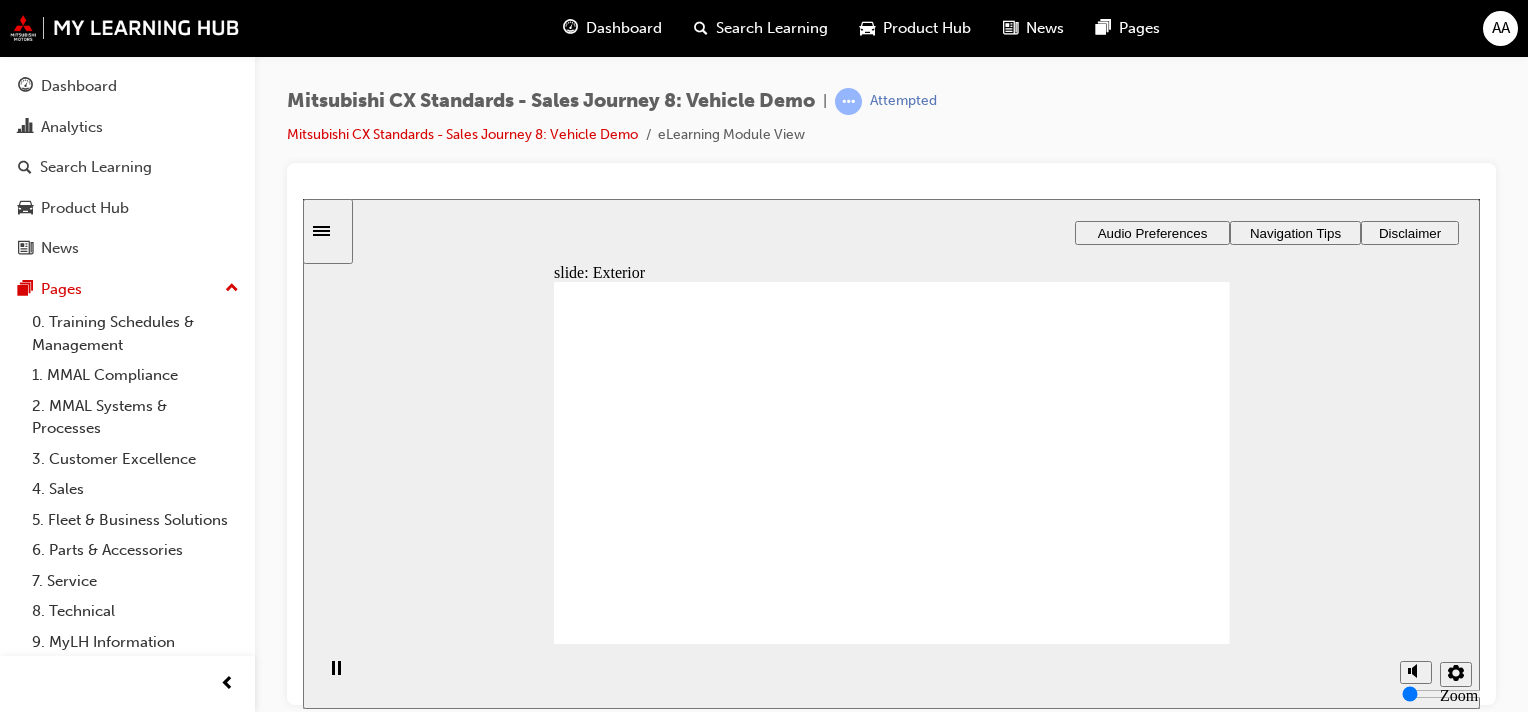 click 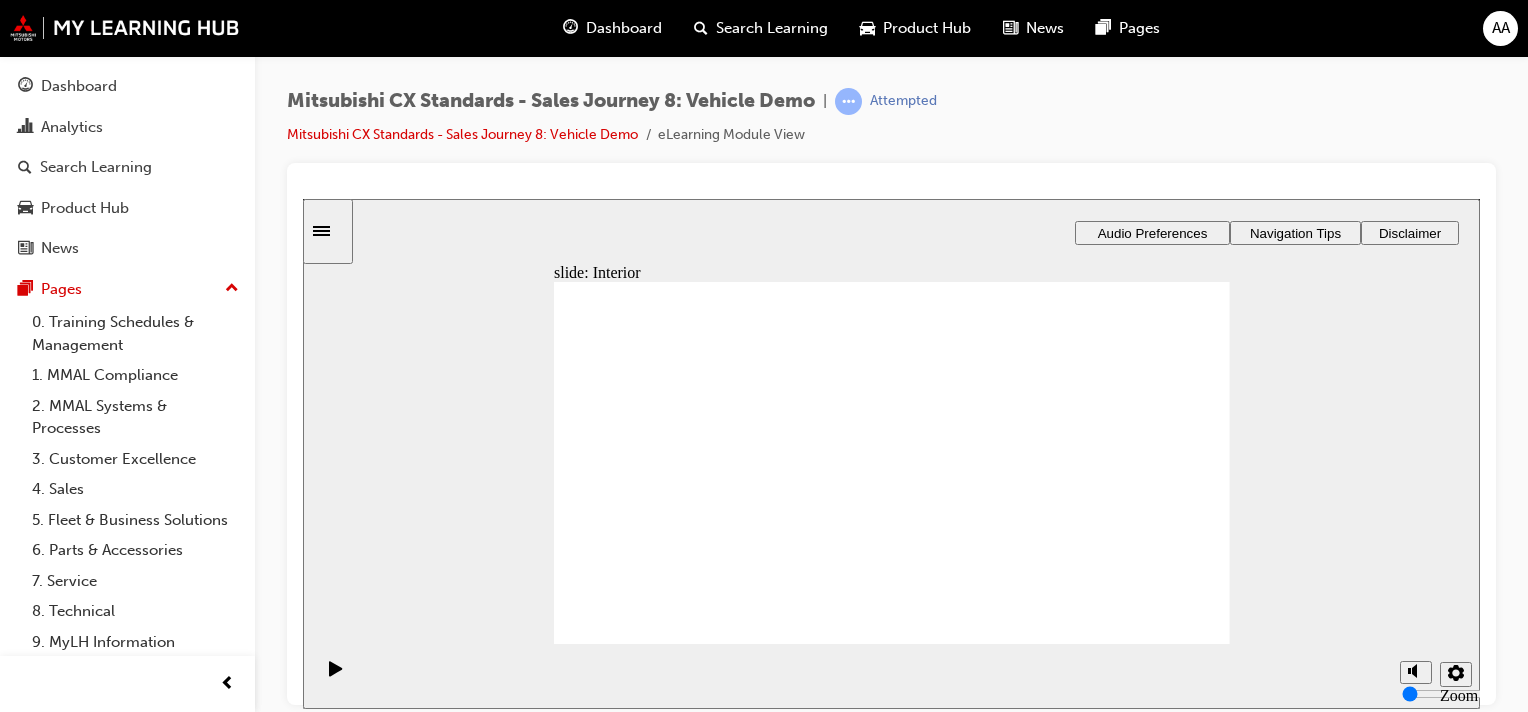 drag, startPoint x: 692, startPoint y: 473, endPoint x: 699, endPoint y: 442, distance: 31.780497 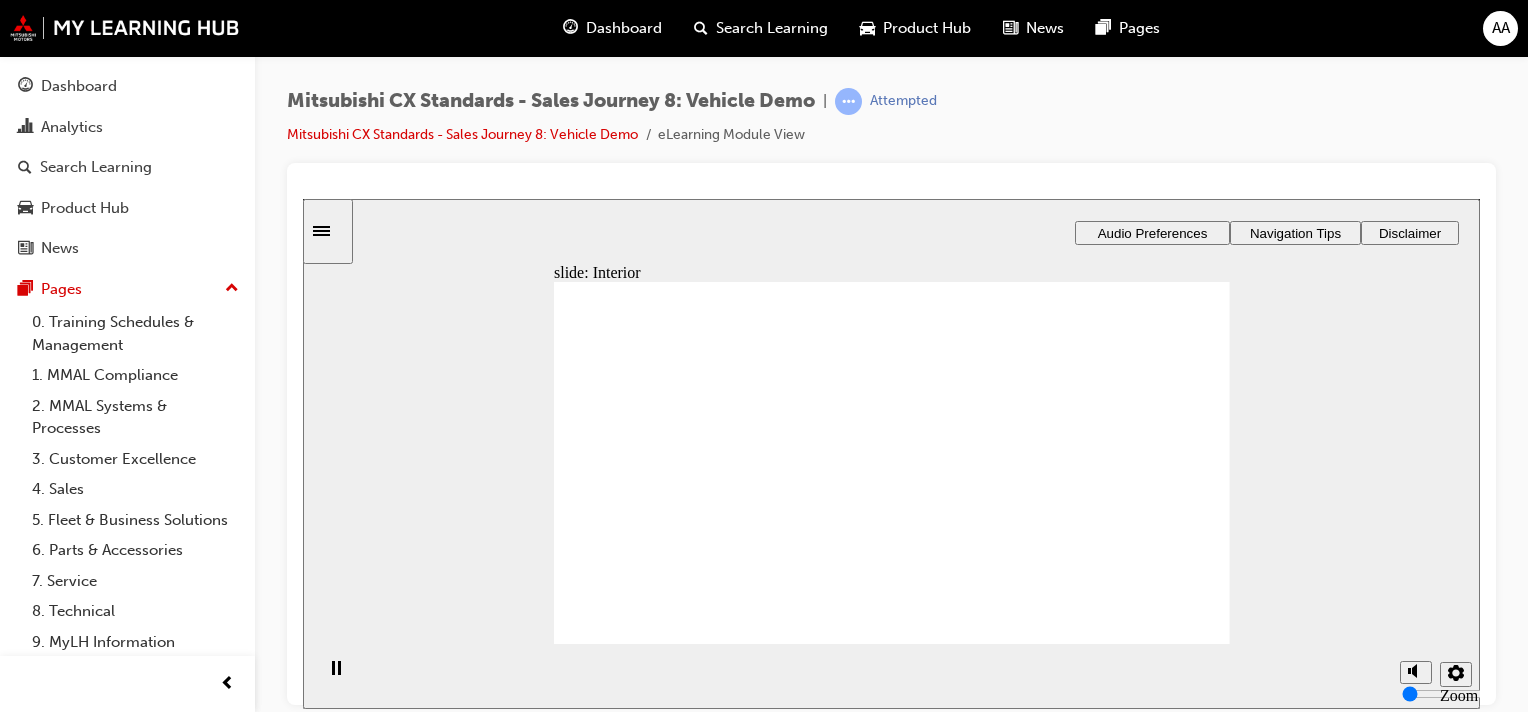 click 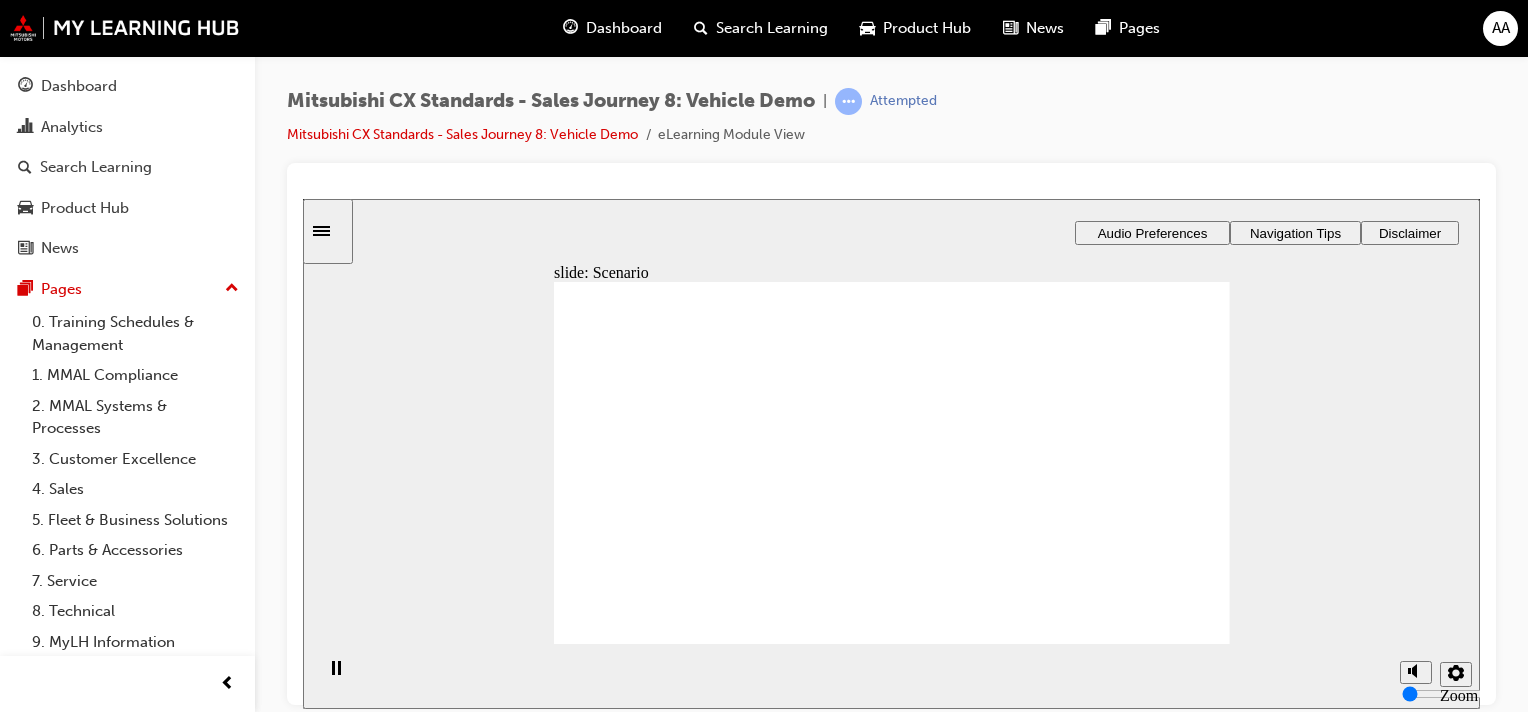 checkbox on "true" 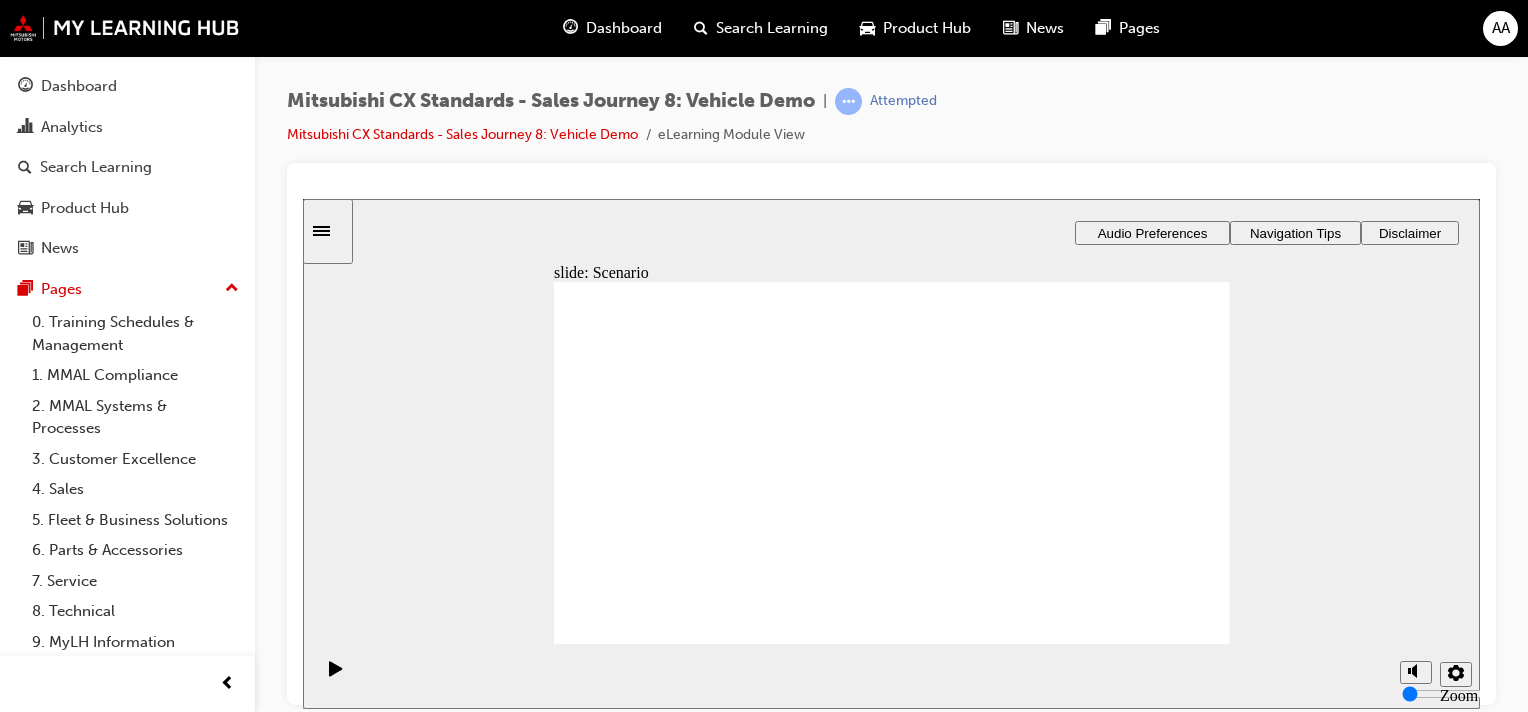 checkbox on "true" 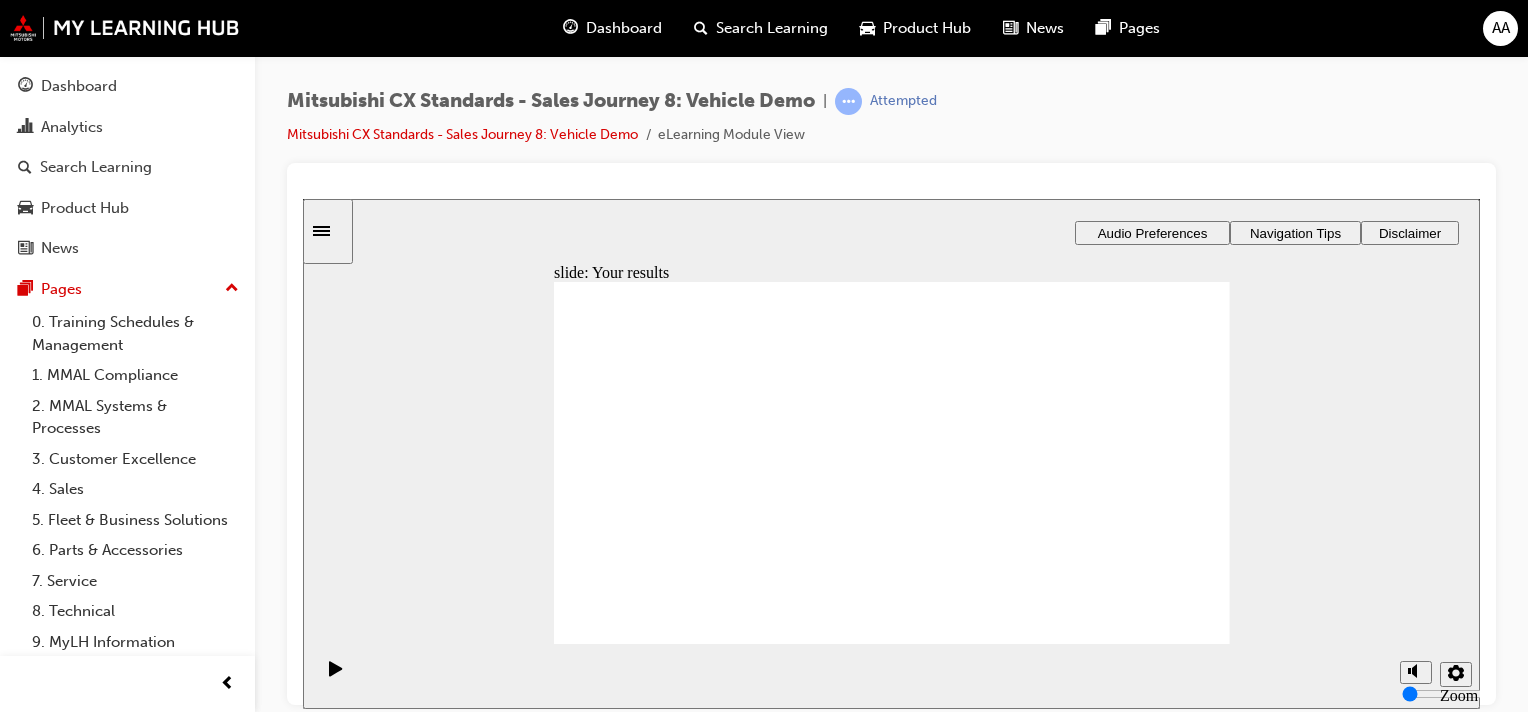 drag, startPoint x: 976, startPoint y: 522, endPoint x: 988, endPoint y: 539, distance: 20.808653 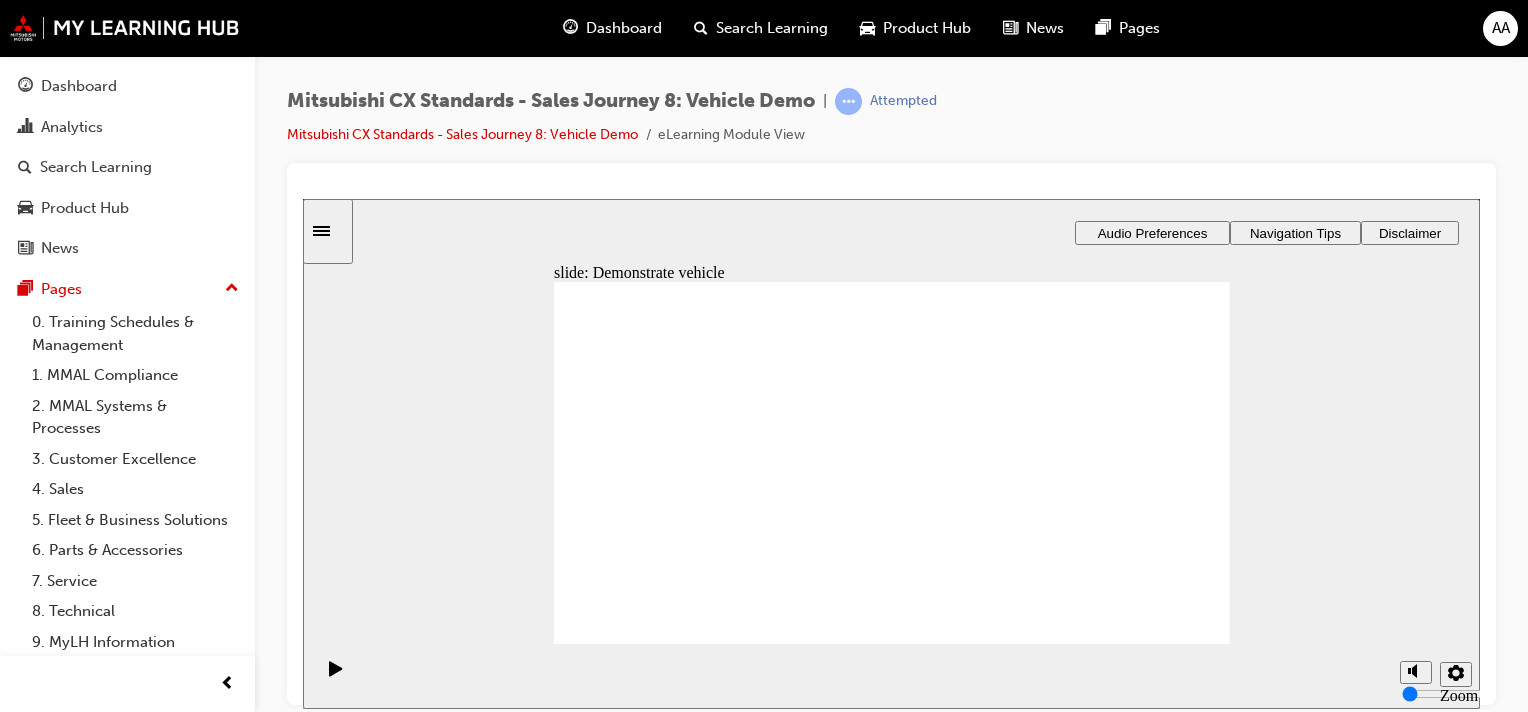checkbox on "true" 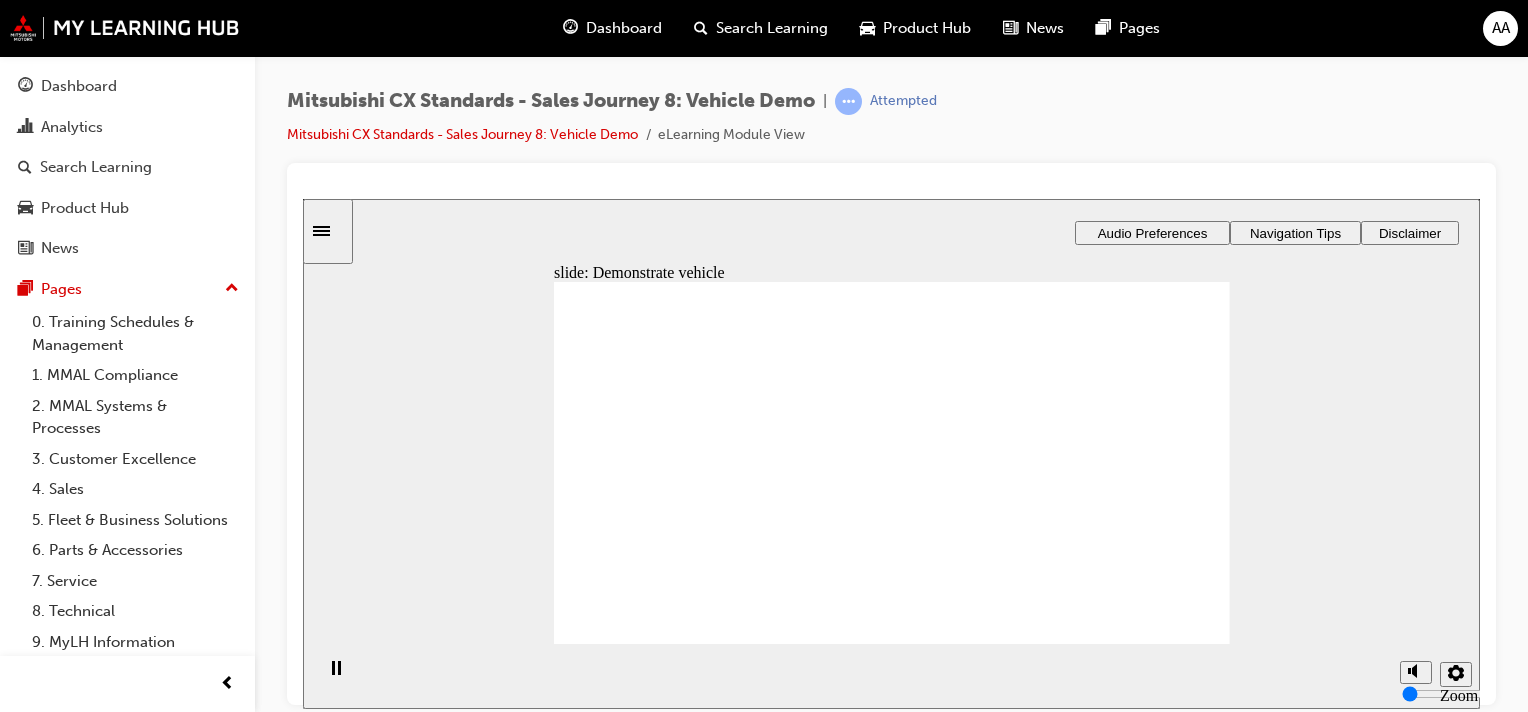 click 